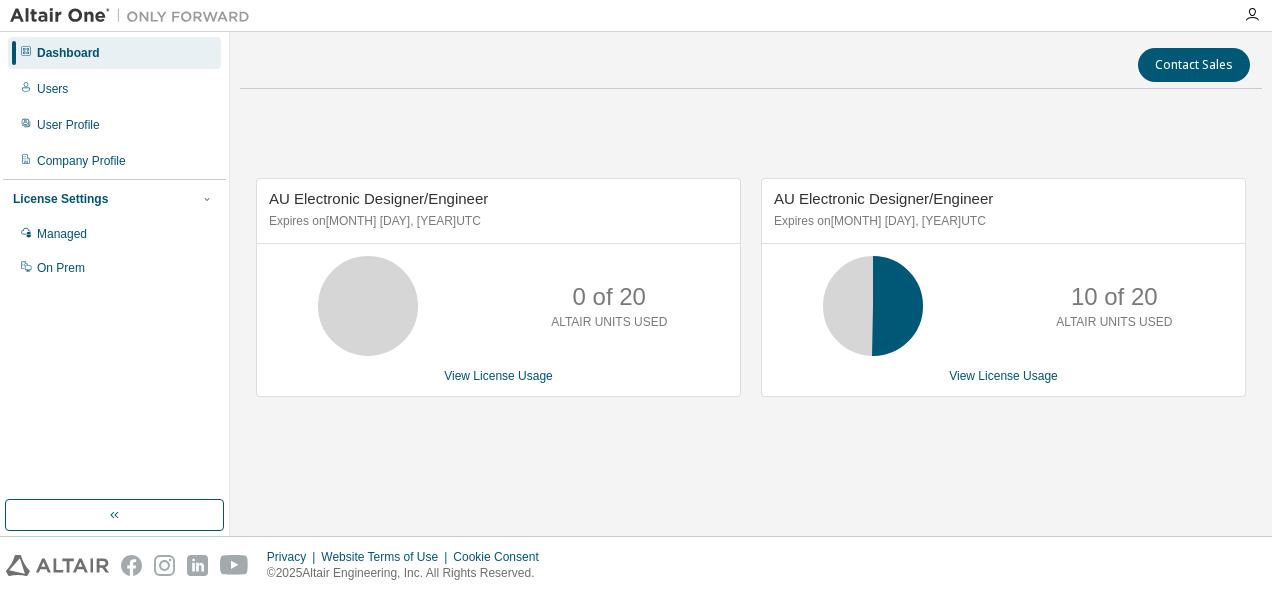 scroll, scrollTop: 0, scrollLeft: 0, axis: both 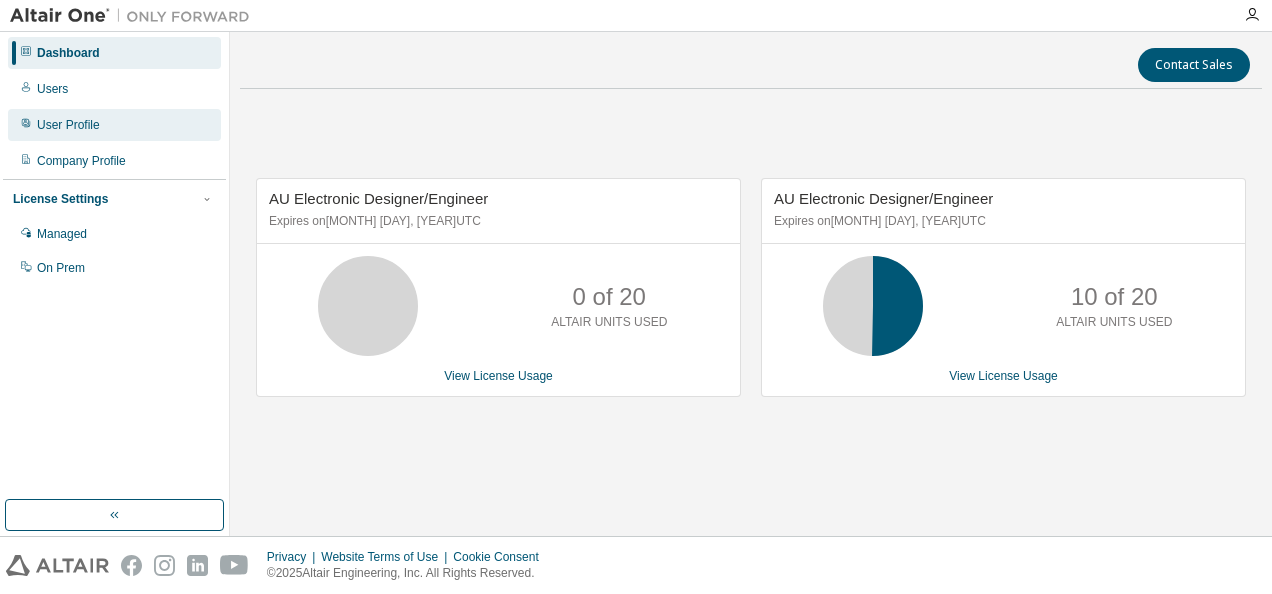click on "User Profile" at bounding box center (68, 125) 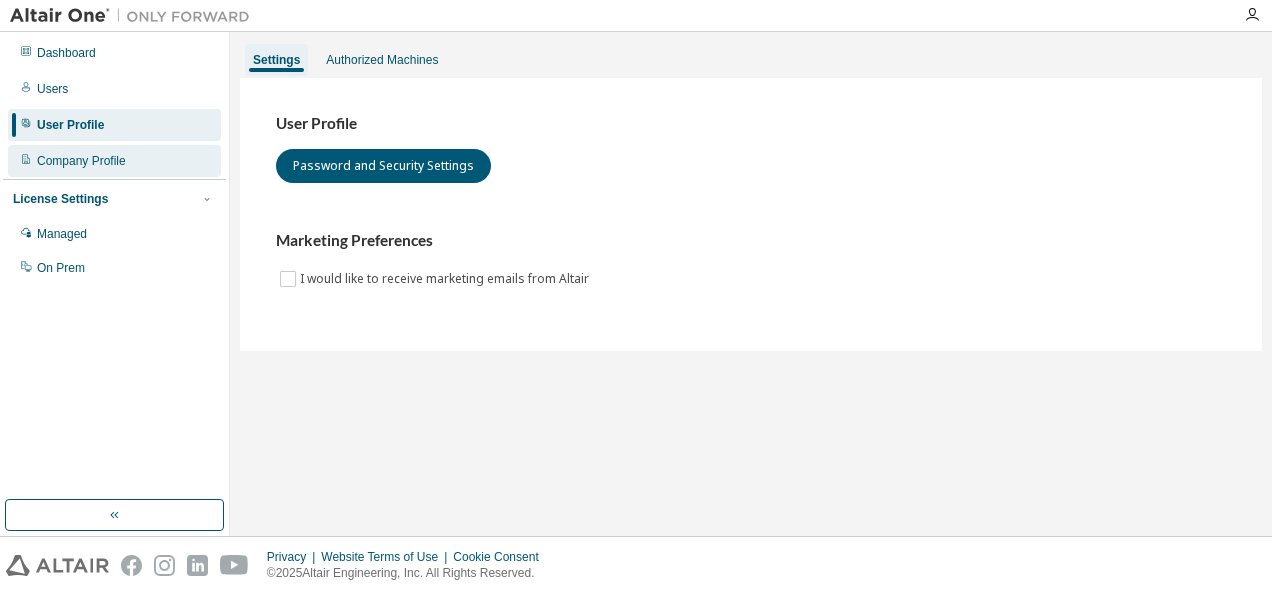 click on "Company Profile" at bounding box center (81, 161) 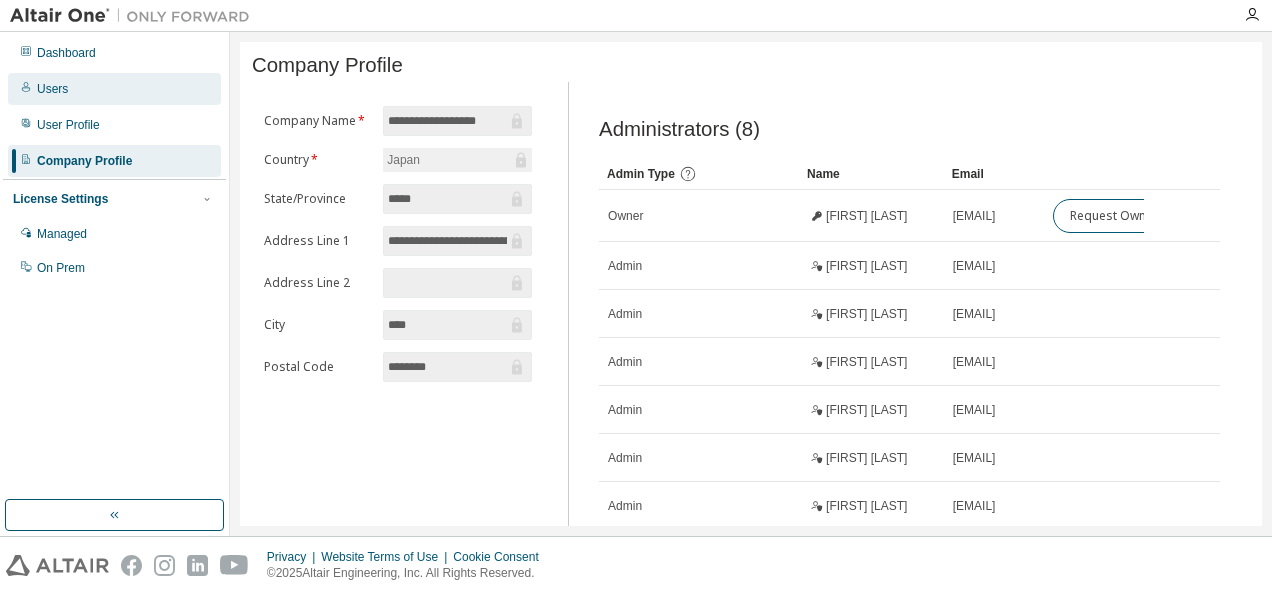 click on "Users" at bounding box center [52, 89] 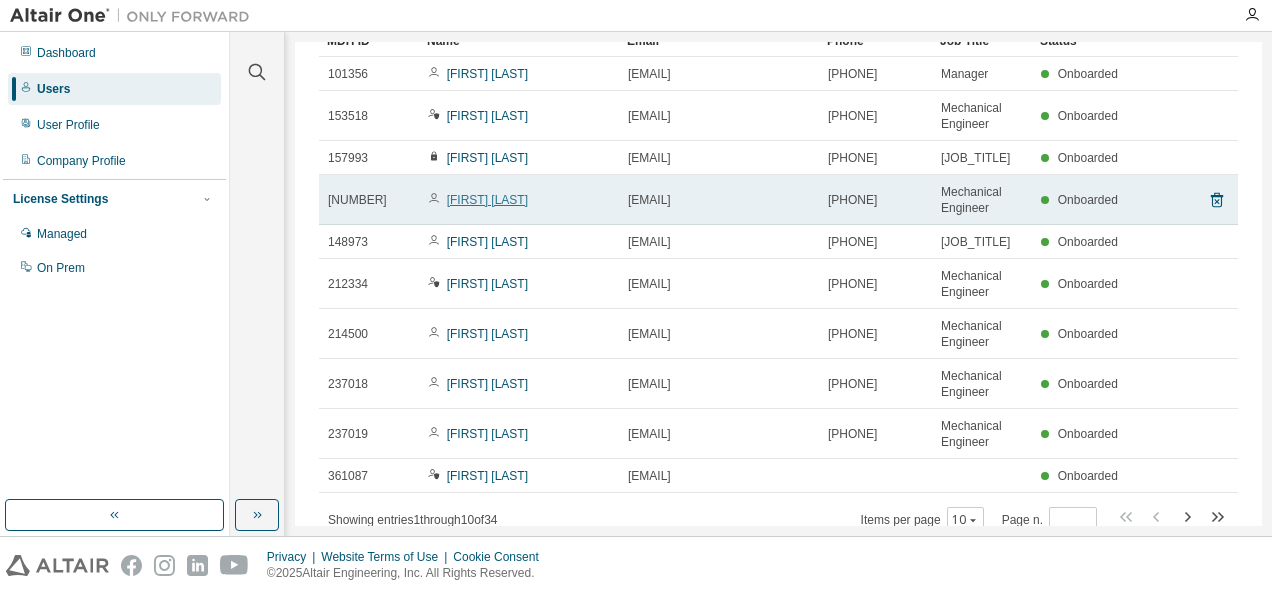 scroll, scrollTop: 191, scrollLeft: 0, axis: vertical 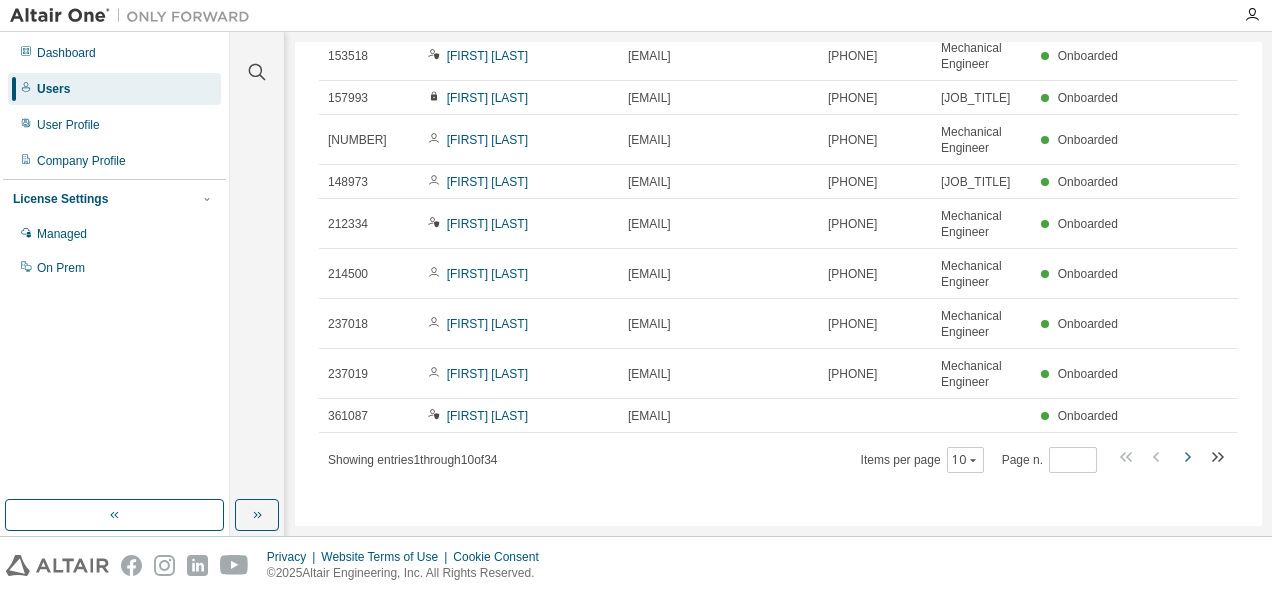 click 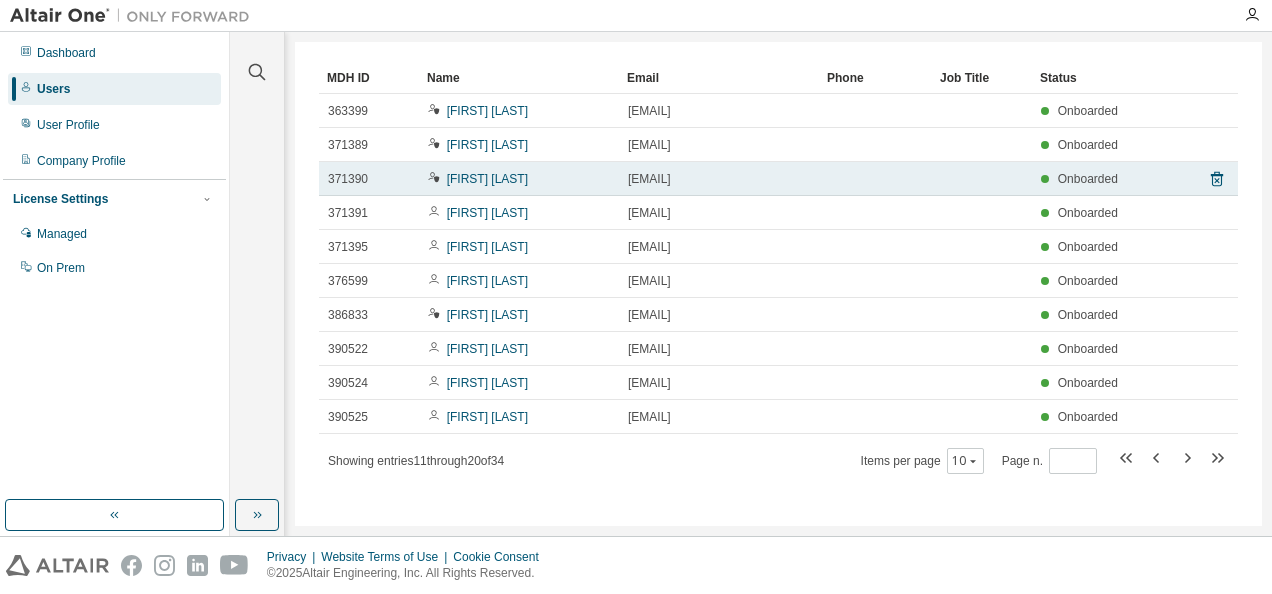 click on "[EMAIL]" at bounding box center [719, 179] 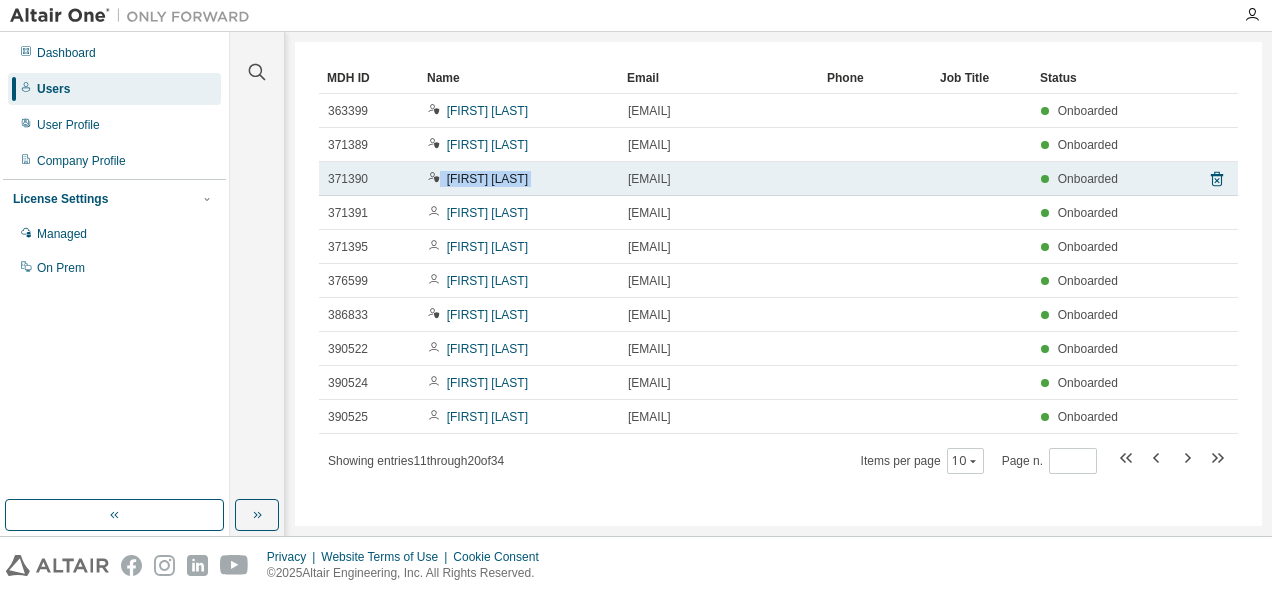 click on "[FIRST] [LAST]" at bounding box center (519, 179) 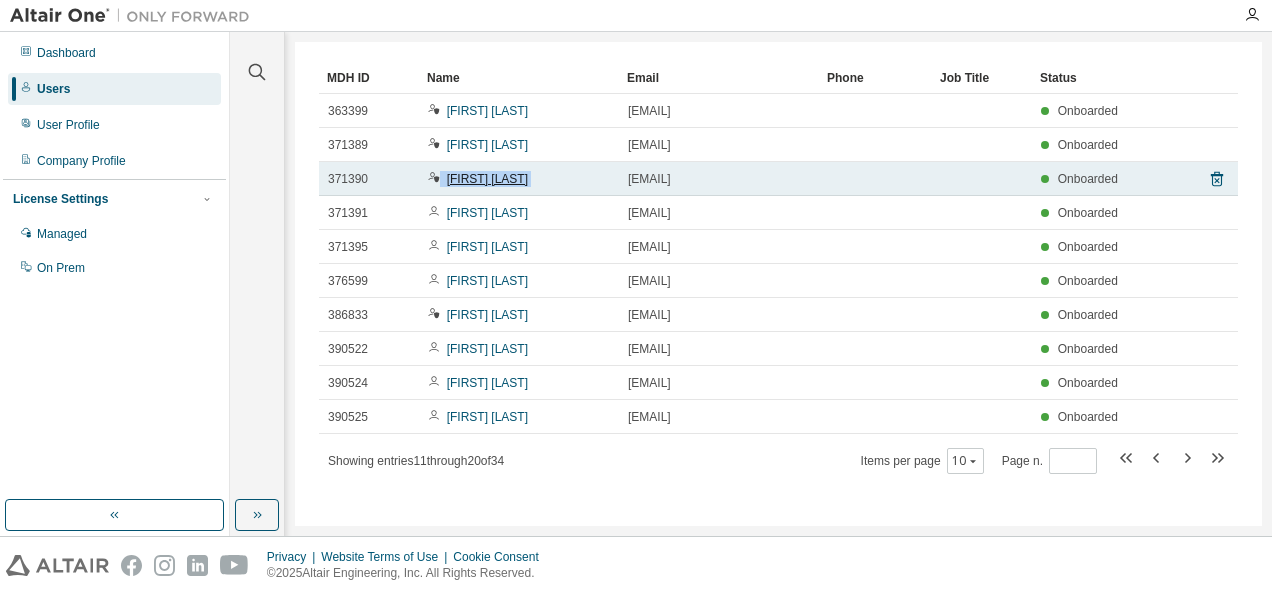 click on "[FIRST] [LAST]" at bounding box center [487, 179] 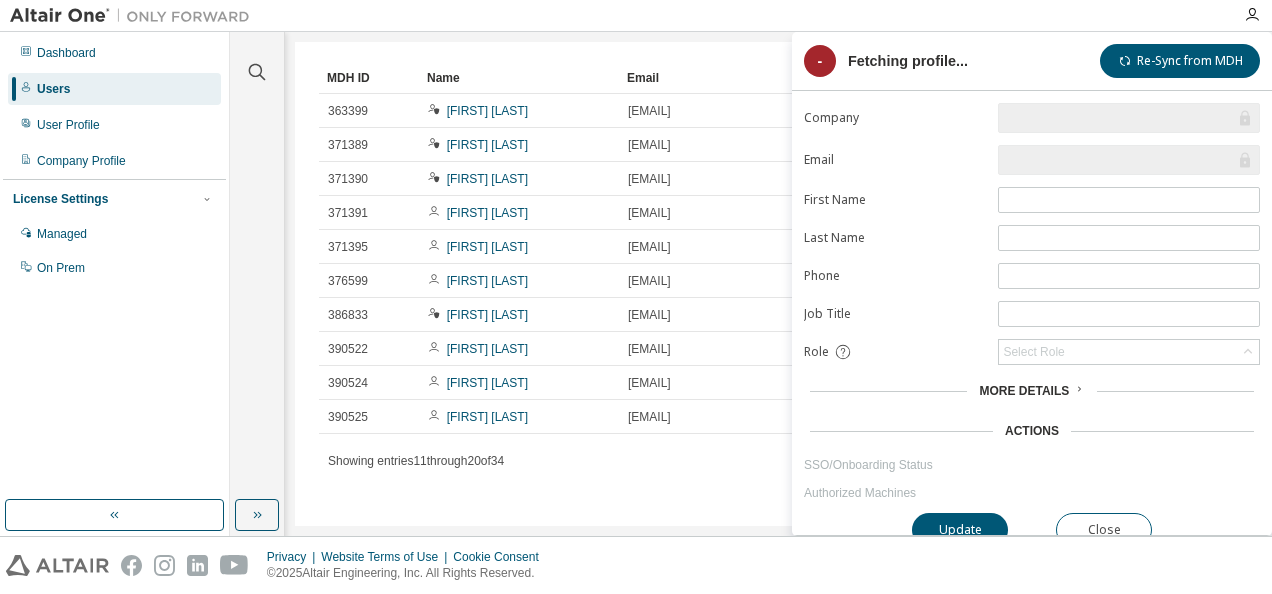 type on "*" 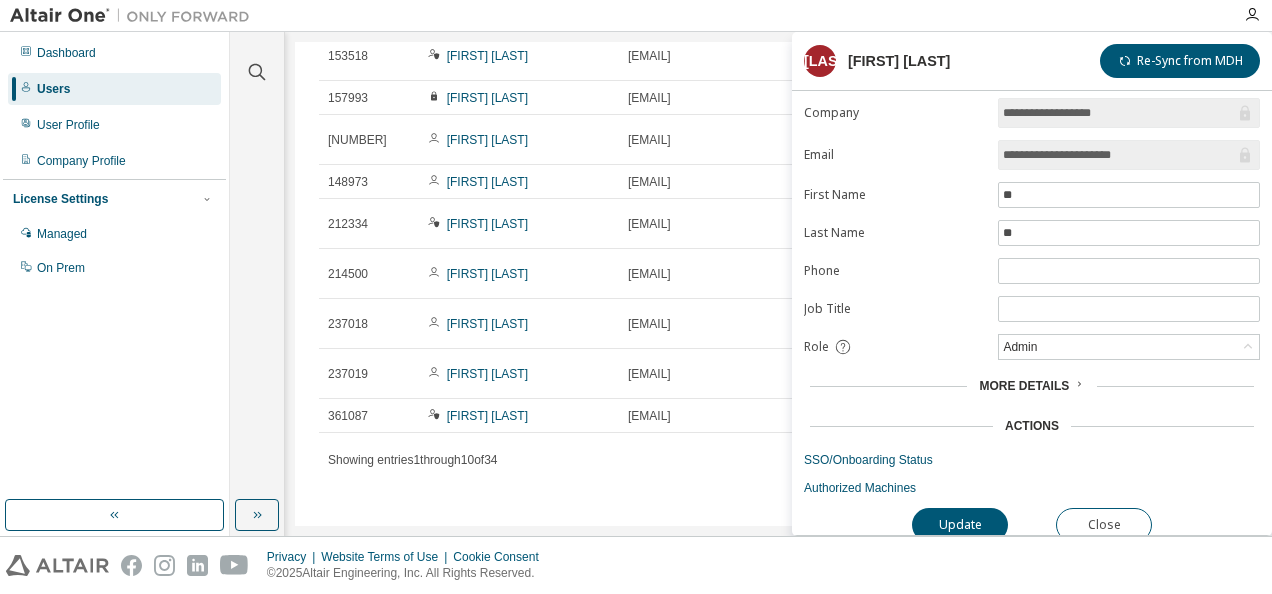 scroll, scrollTop: 0, scrollLeft: 0, axis: both 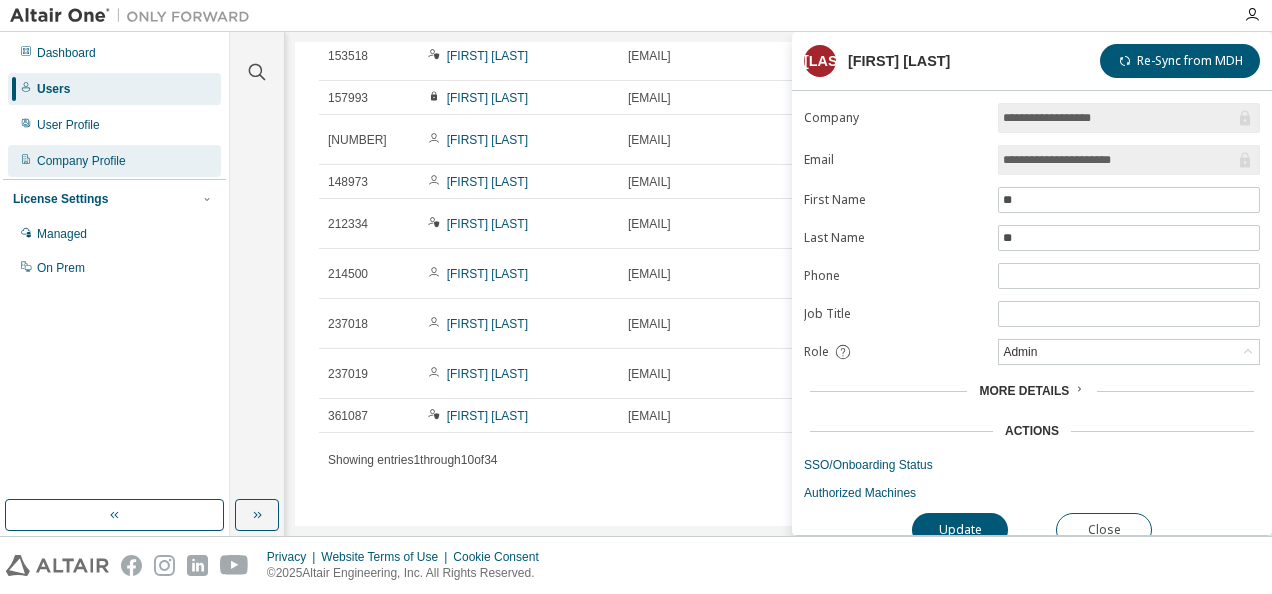 click on "Company Profile" at bounding box center (81, 161) 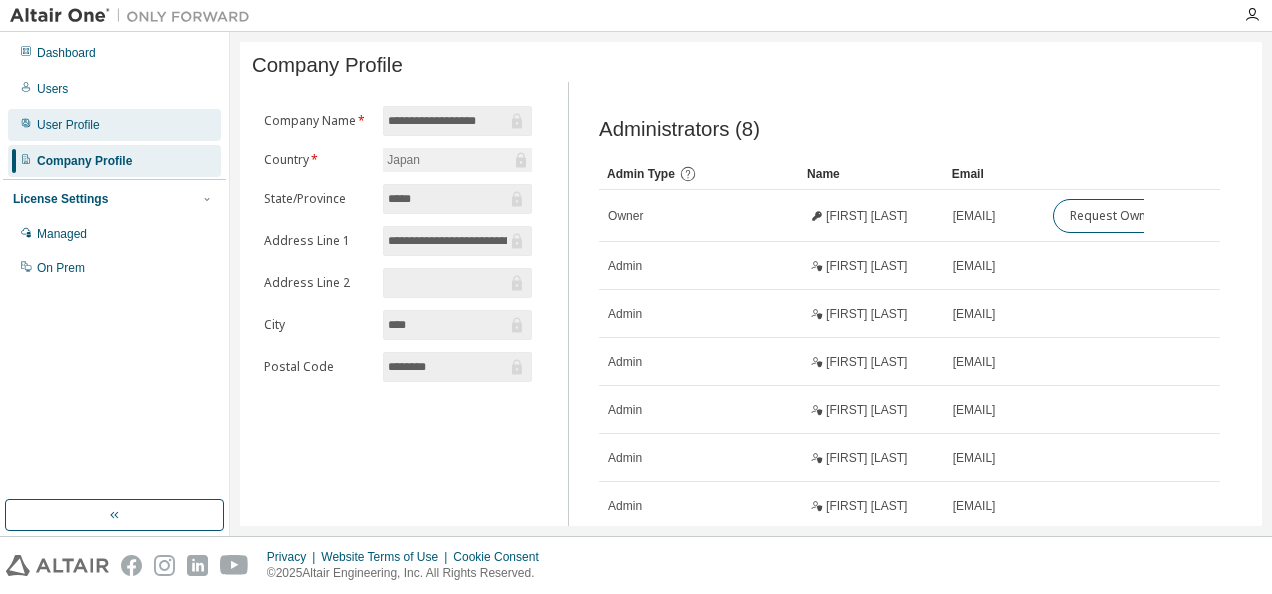 click on "User Profile" at bounding box center [114, 125] 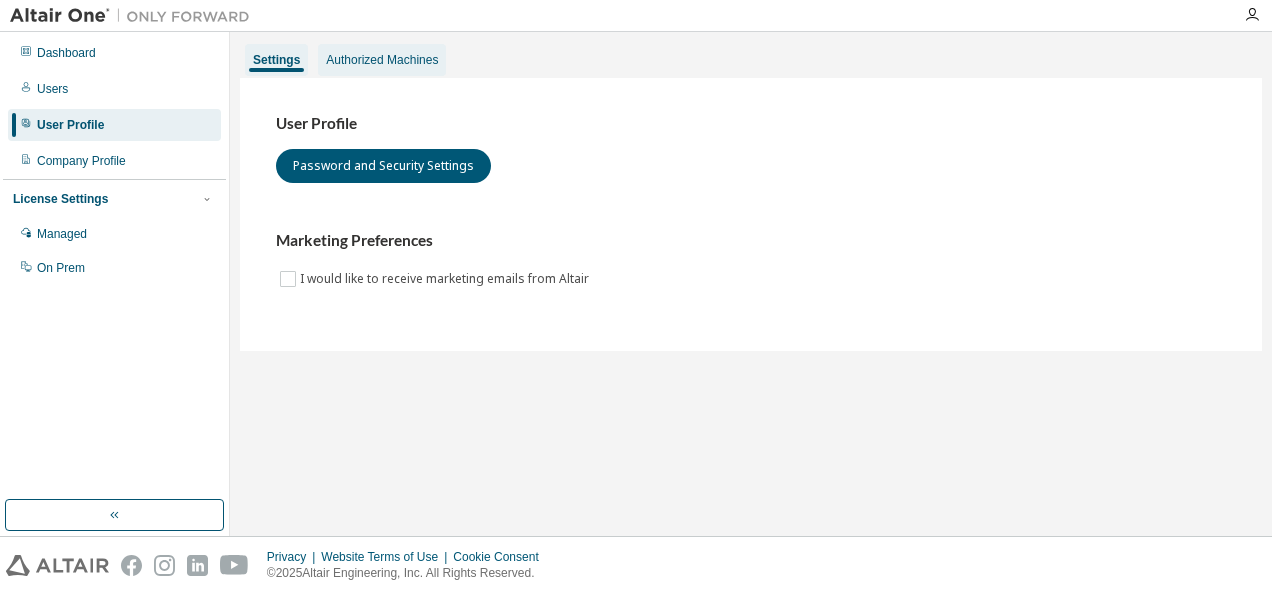 click on "Authorized Machines" at bounding box center [382, 60] 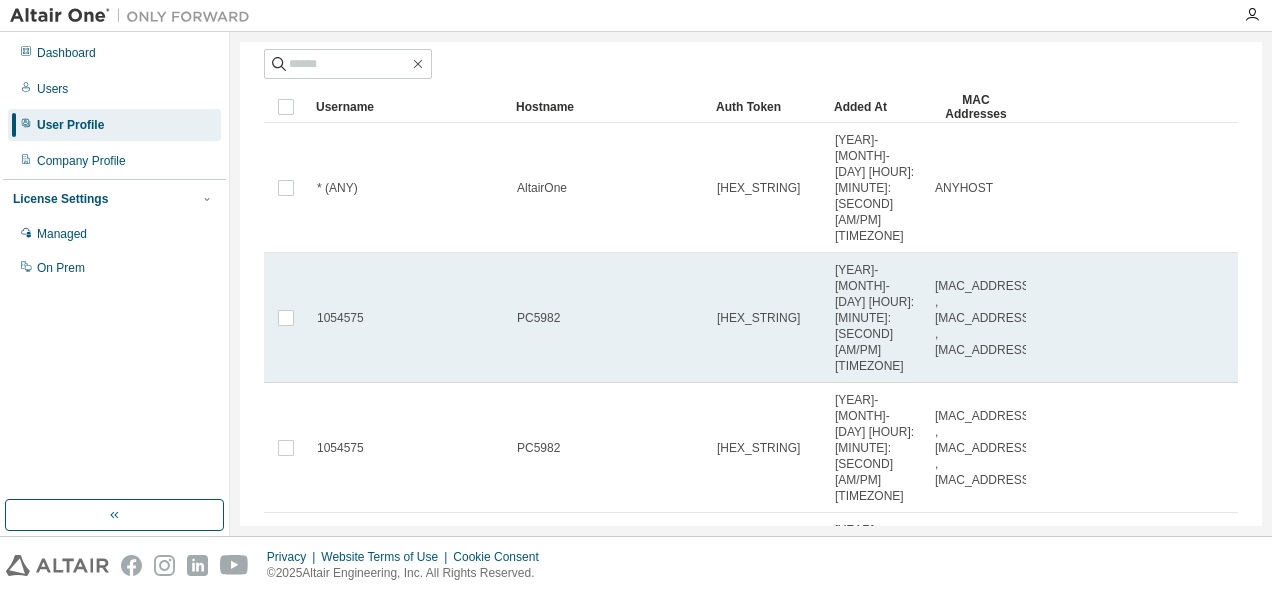 scroll, scrollTop: 0, scrollLeft: 0, axis: both 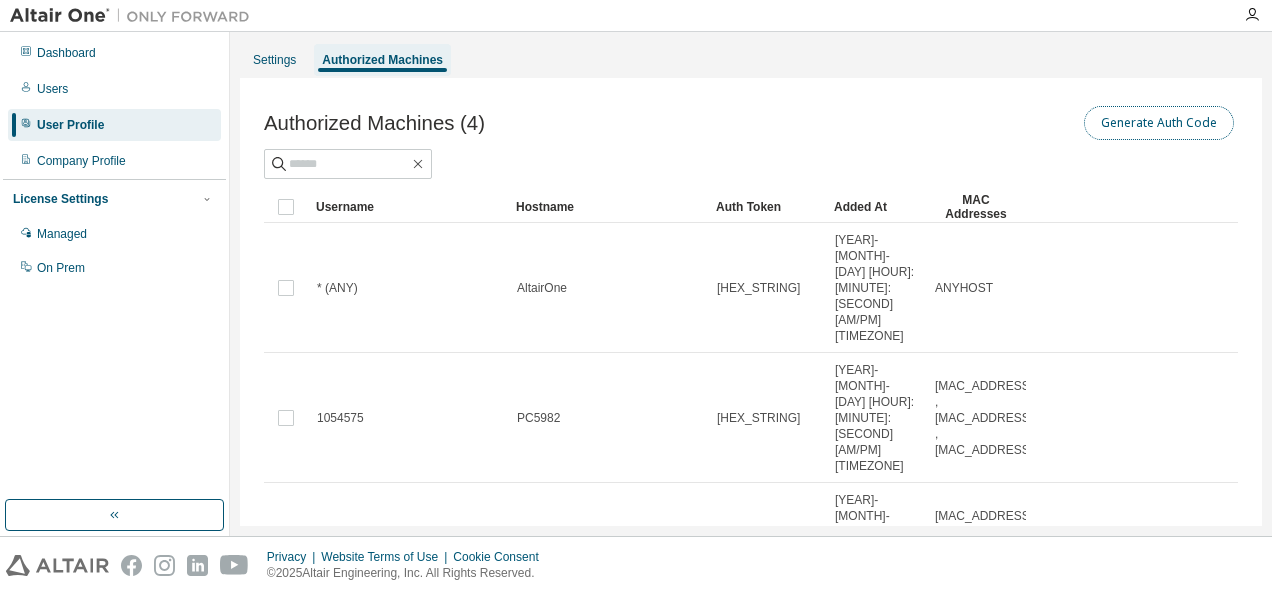 click on "Generate Auth Code" at bounding box center [1159, 123] 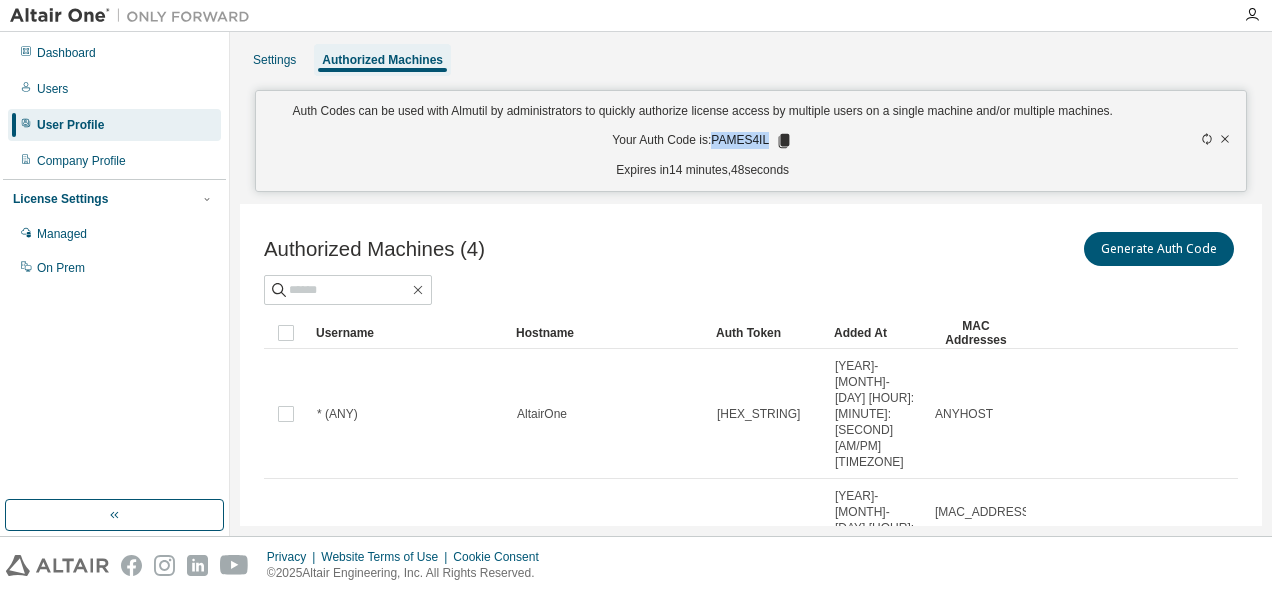 drag, startPoint x: 712, startPoint y: 140, endPoint x: 763, endPoint y: 142, distance: 51.0392 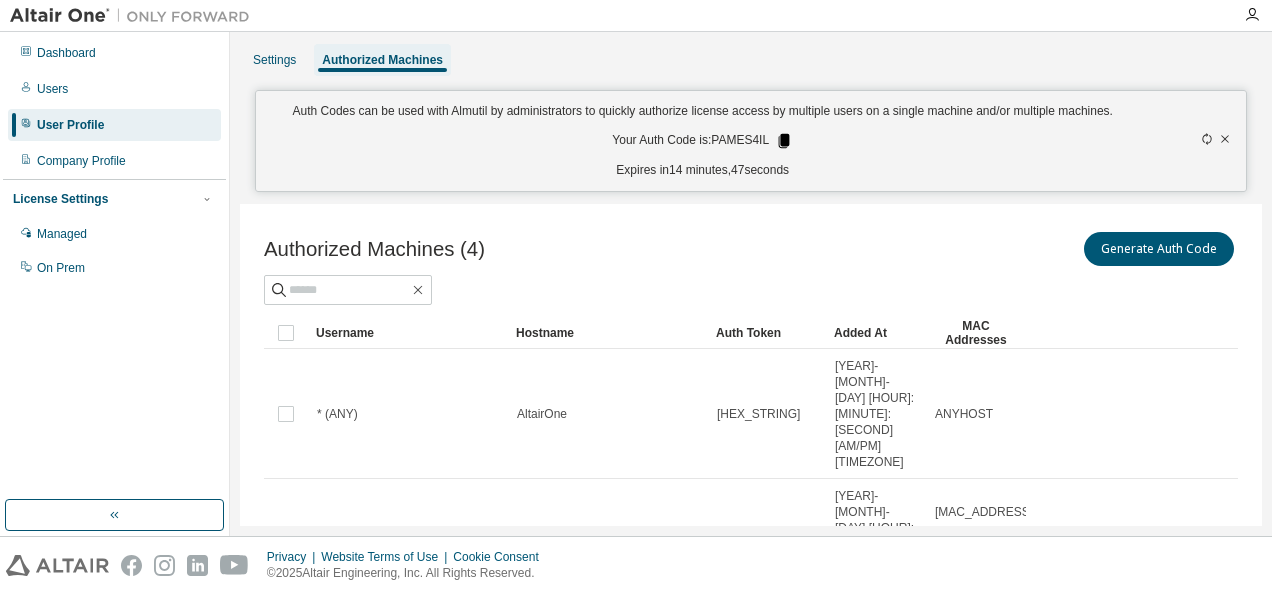 drag, startPoint x: 763, startPoint y: 142, endPoint x: 775, endPoint y: 142, distance: 12 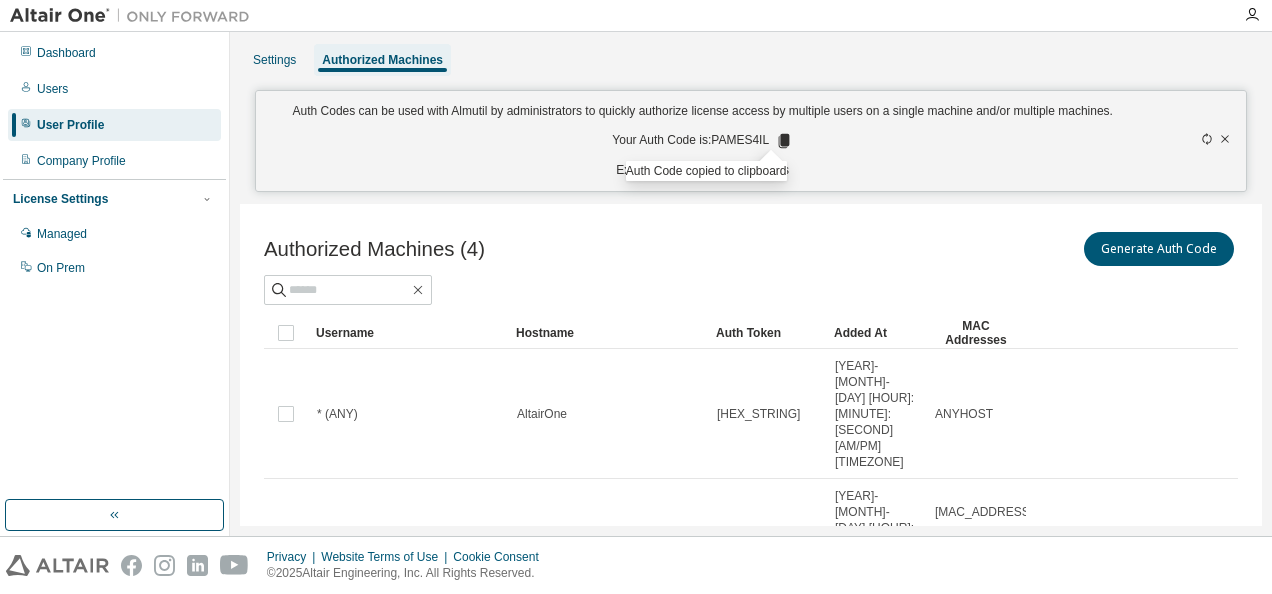 click on "Auth Code copied to clipboard" at bounding box center (706, 171) 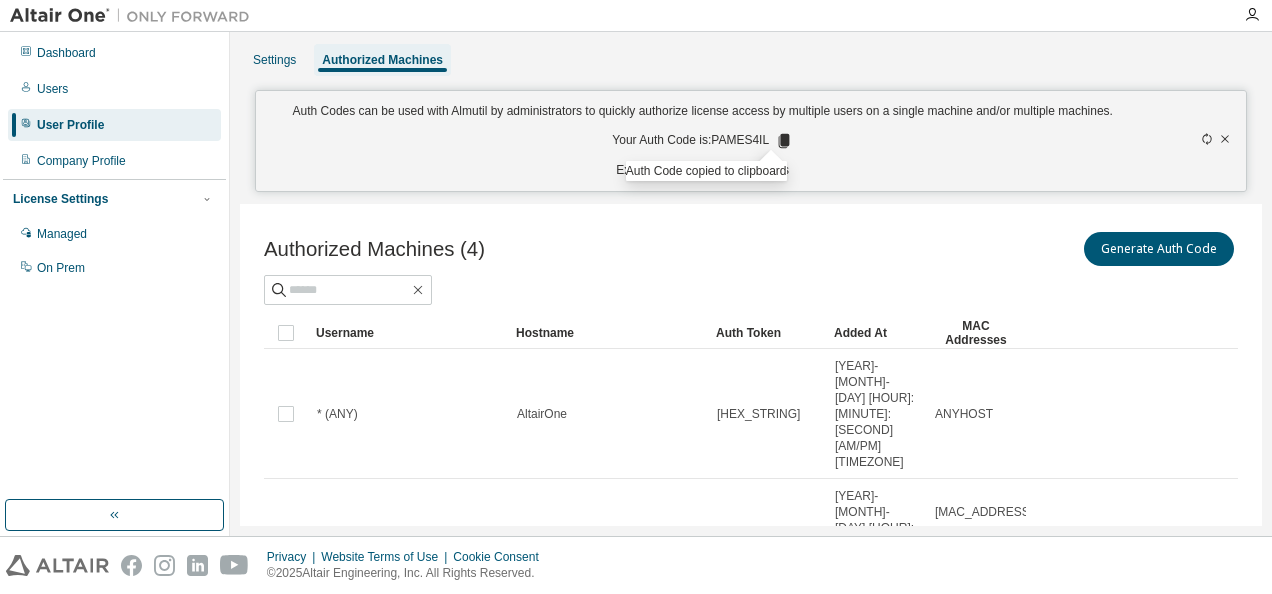 click on "Generate Auth Code" at bounding box center (994, 249) 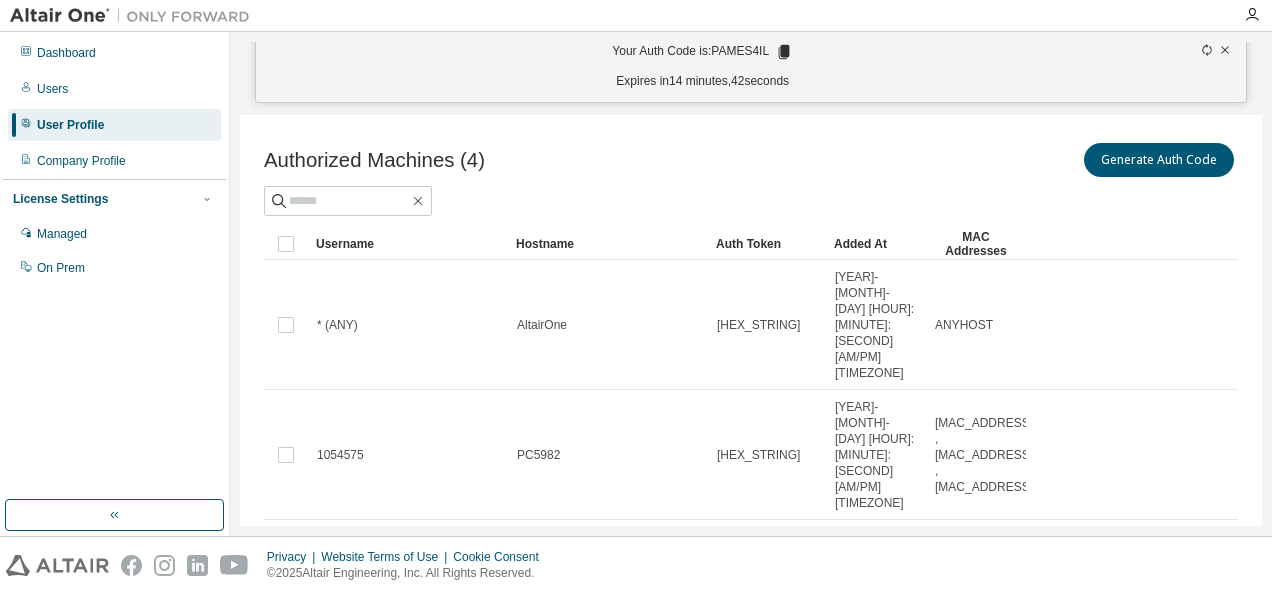 scroll, scrollTop: 0, scrollLeft: 0, axis: both 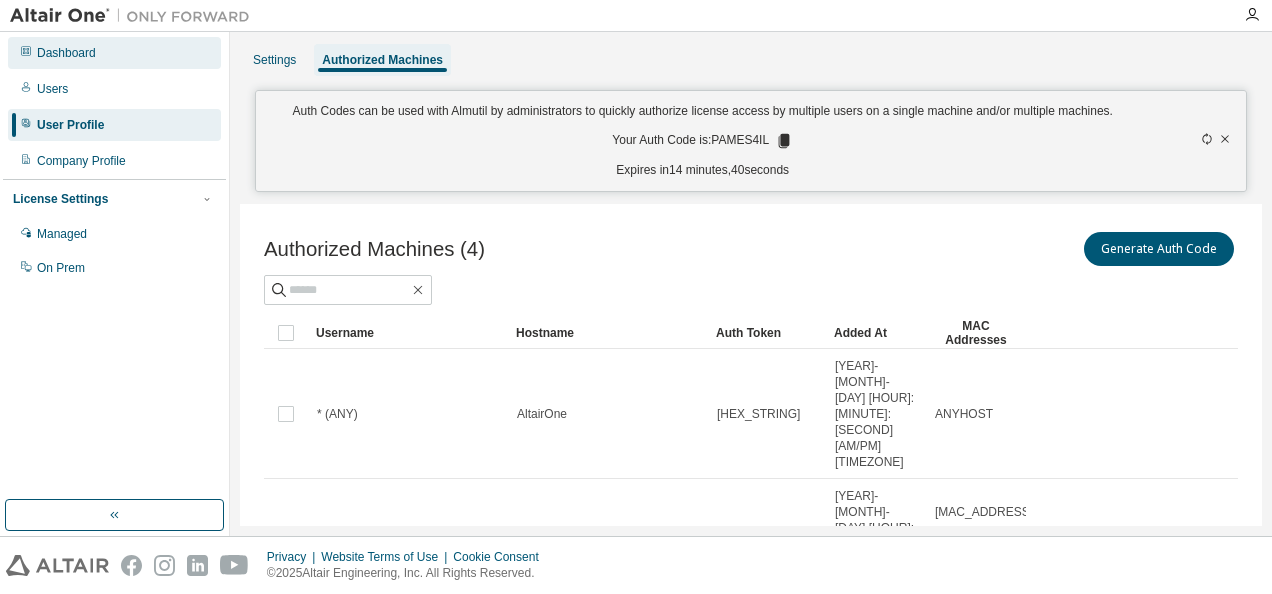 click on "Dashboard" at bounding box center [66, 53] 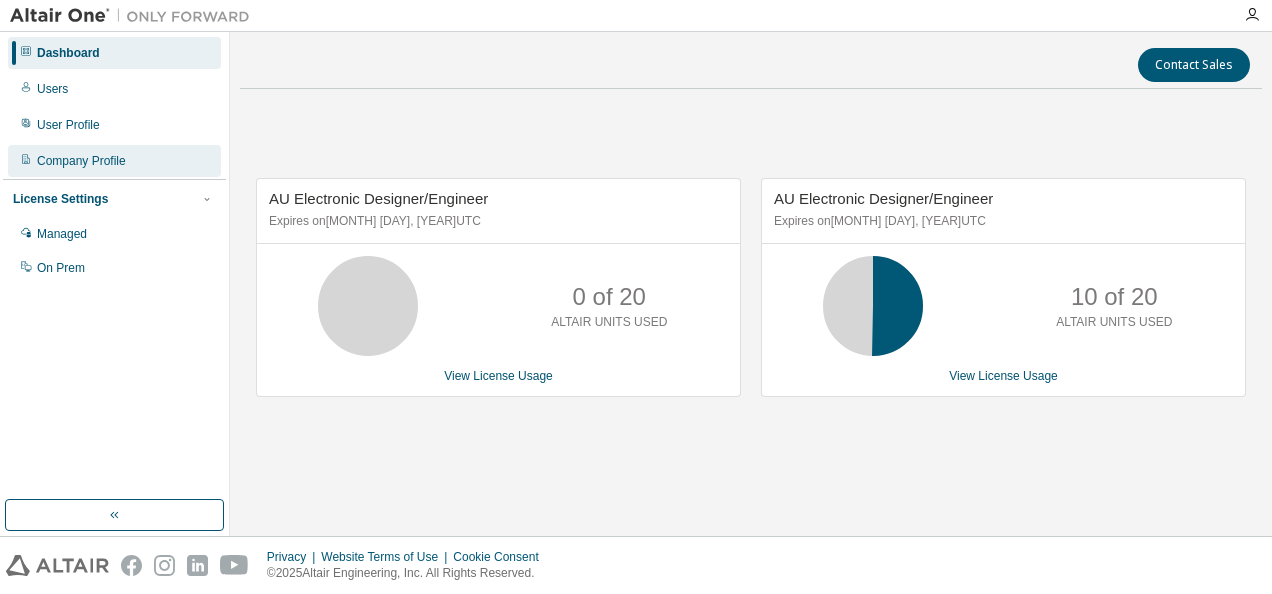 click on "Company Profile" at bounding box center (81, 161) 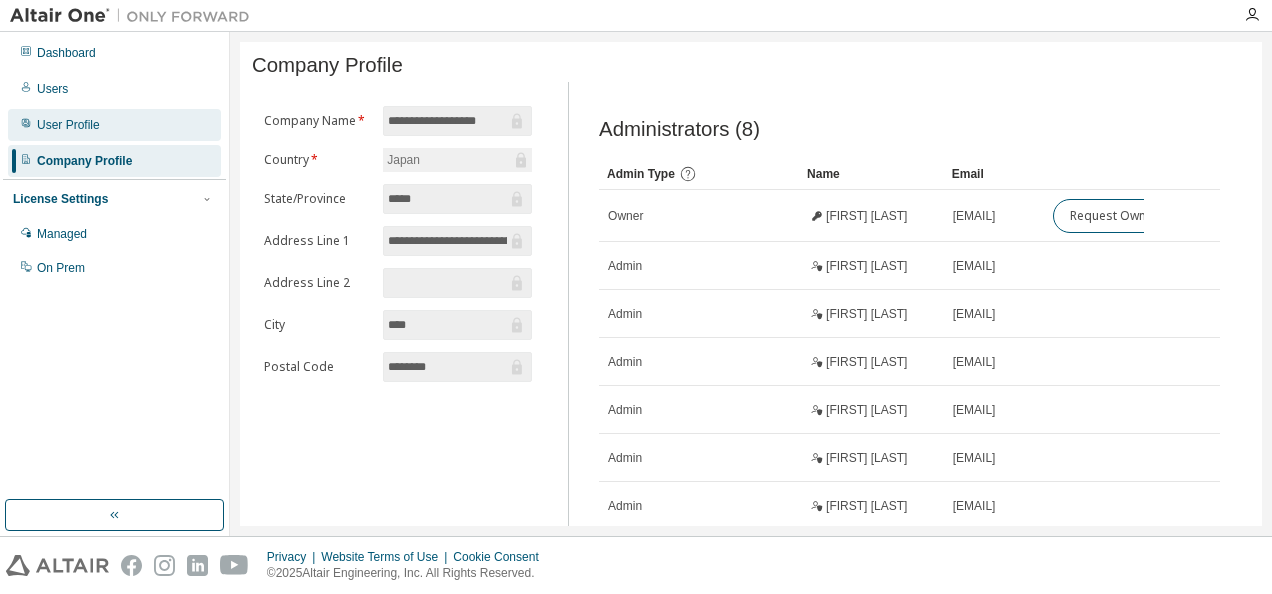 click on "User Profile" at bounding box center [114, 125] 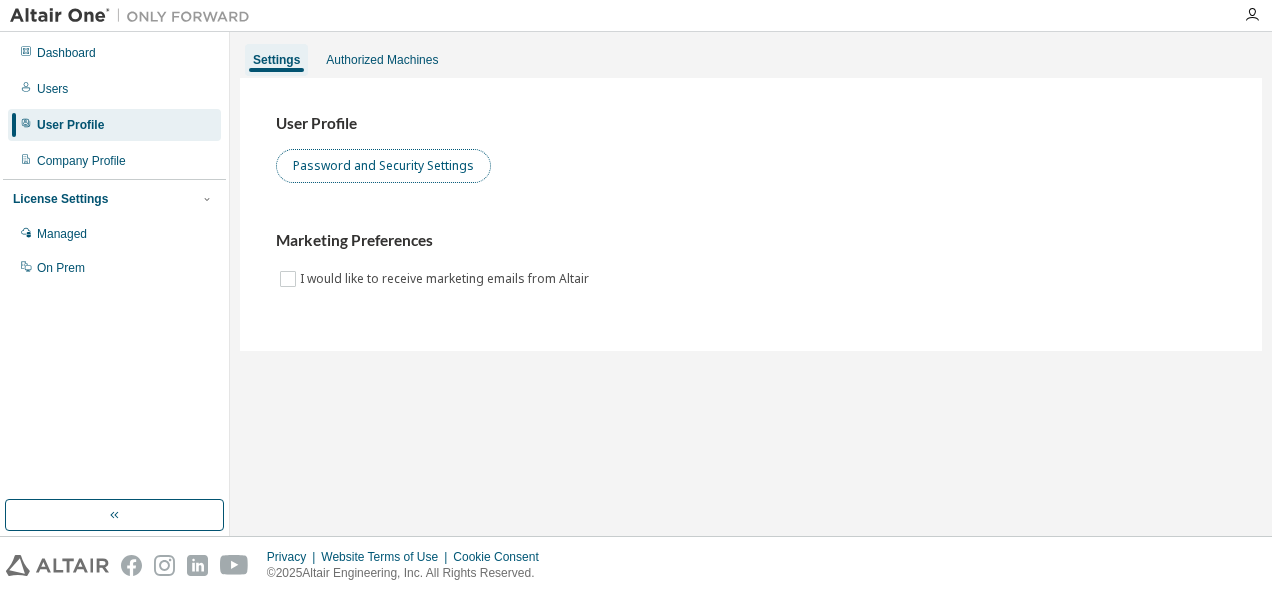 click on "Password and Security Settings" at bounding box center [383, 166] 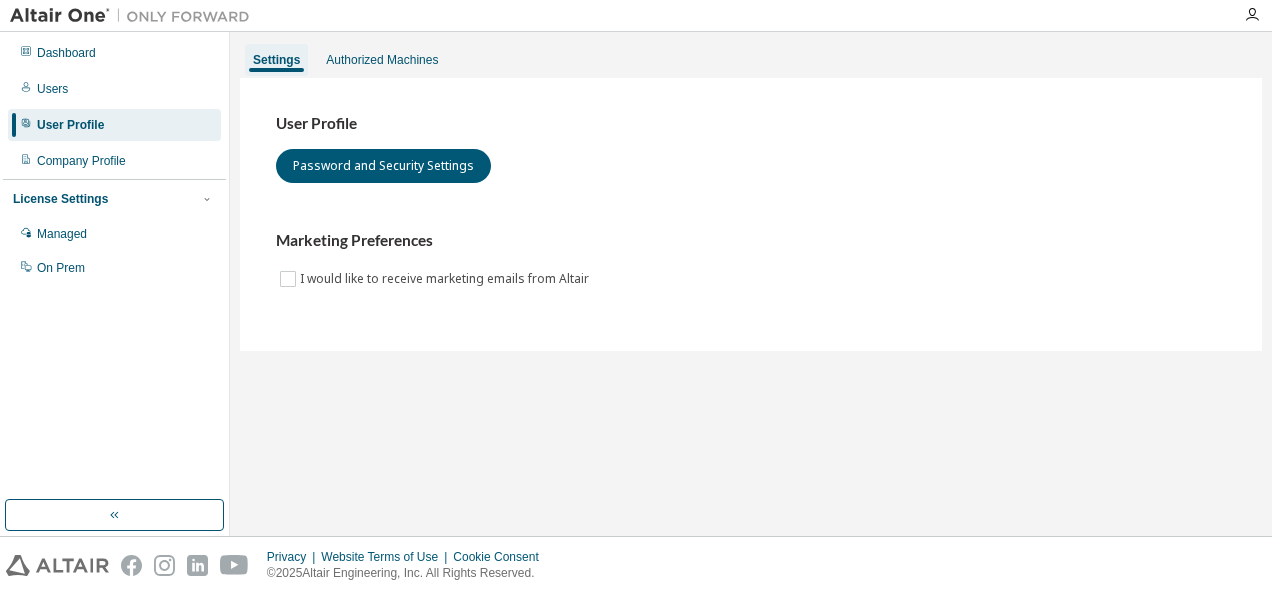 click on "License Settings" at bounding box center (60, 199) 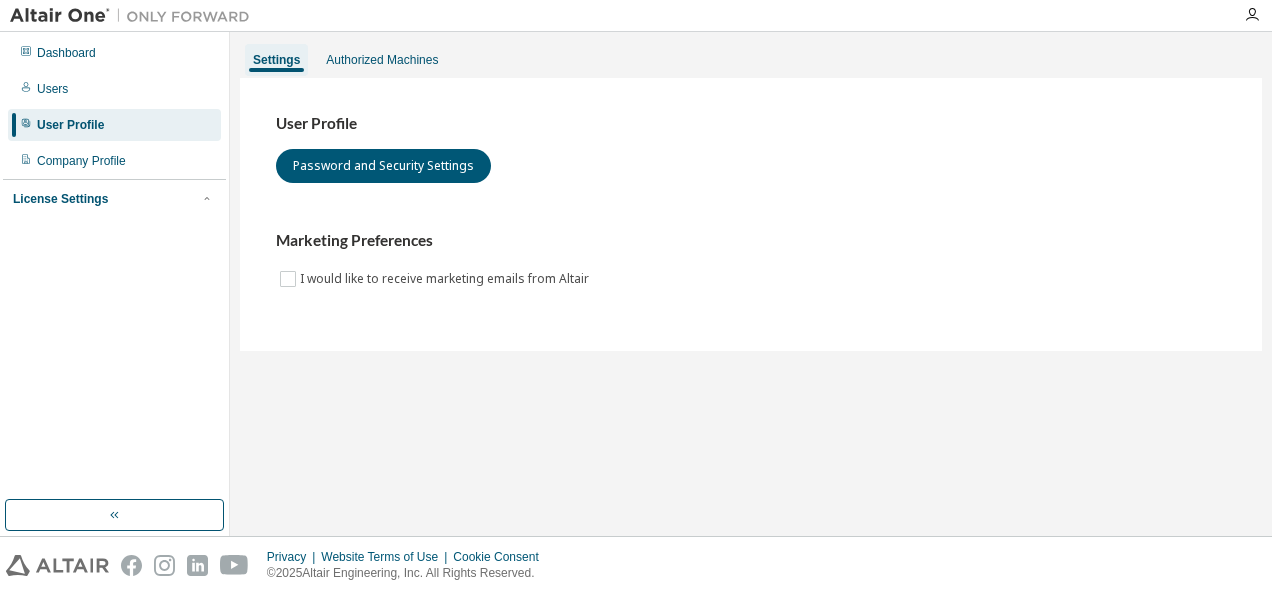 click on "License Settings" at bounding box center [60, 199] 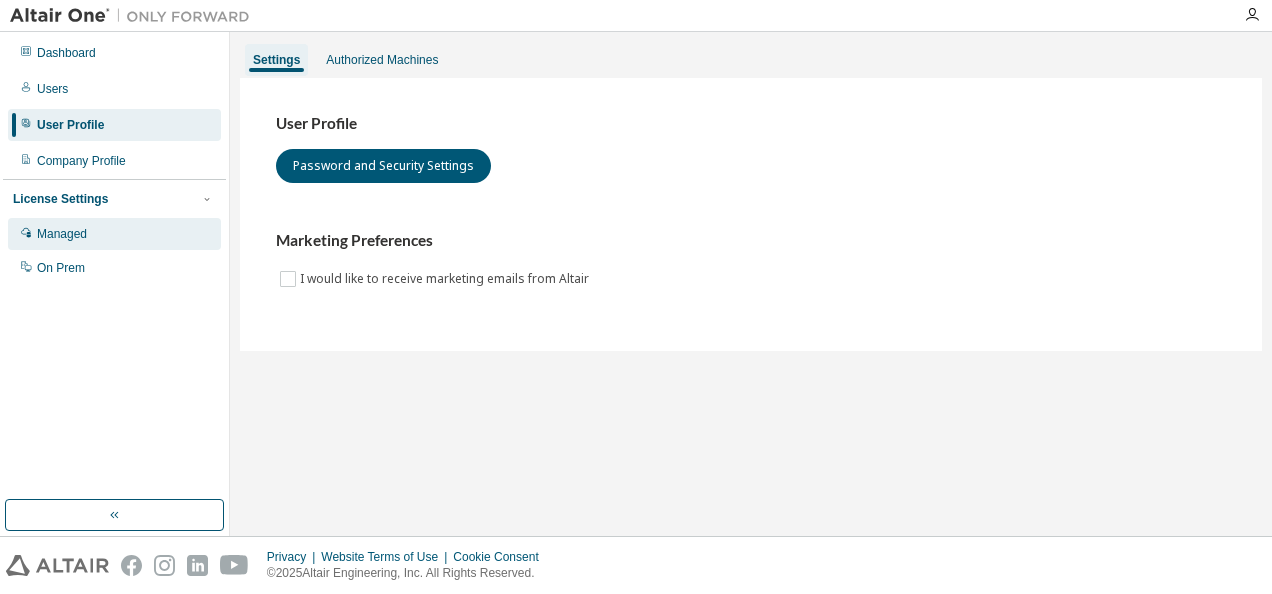 click on "Managed" at bounding box center (62, 234) 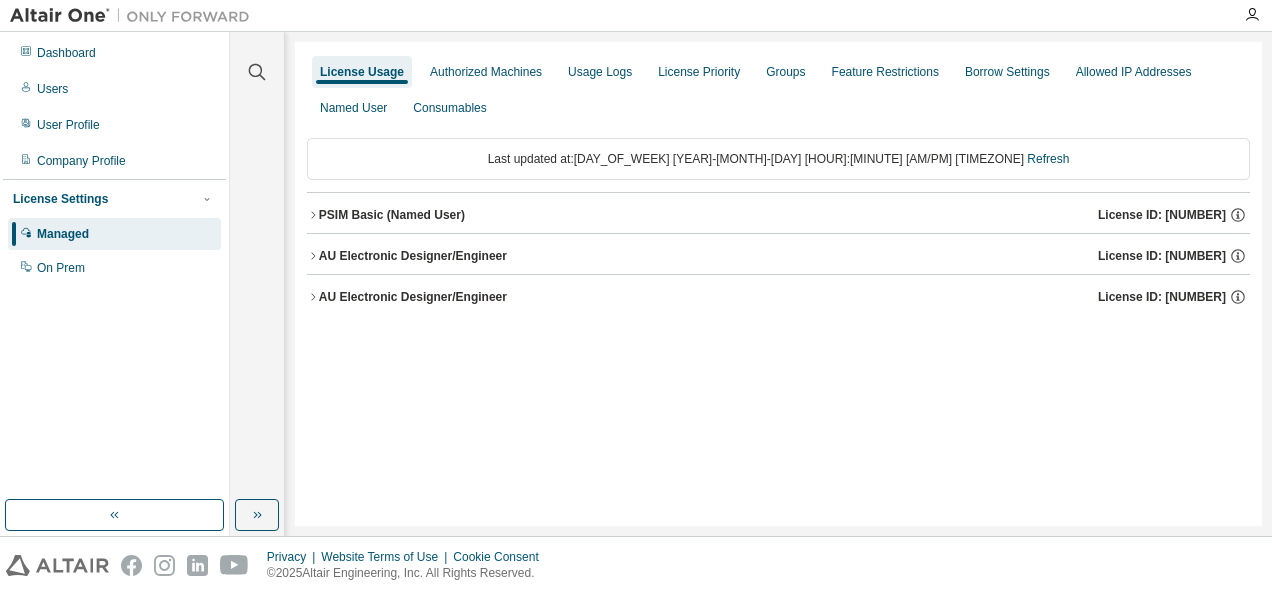 click on "PSIM Basic (Named User)" at bounding box center [392, 215] 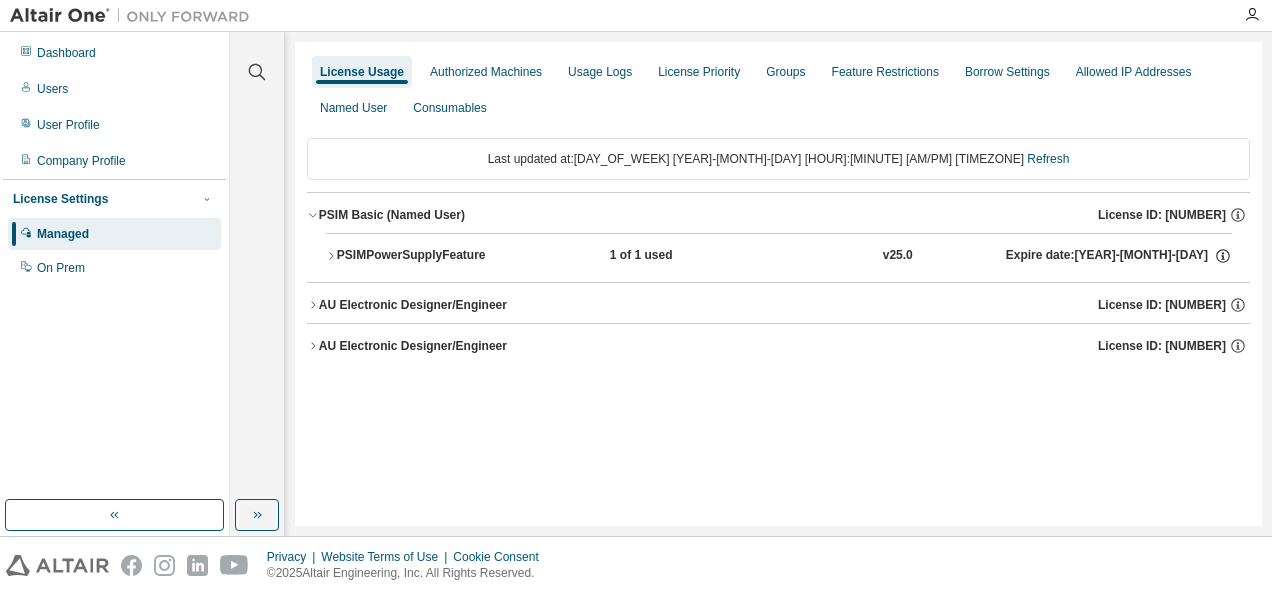 click on "AU Electronic Designer/Engineer" at bounding box center [413, 305] 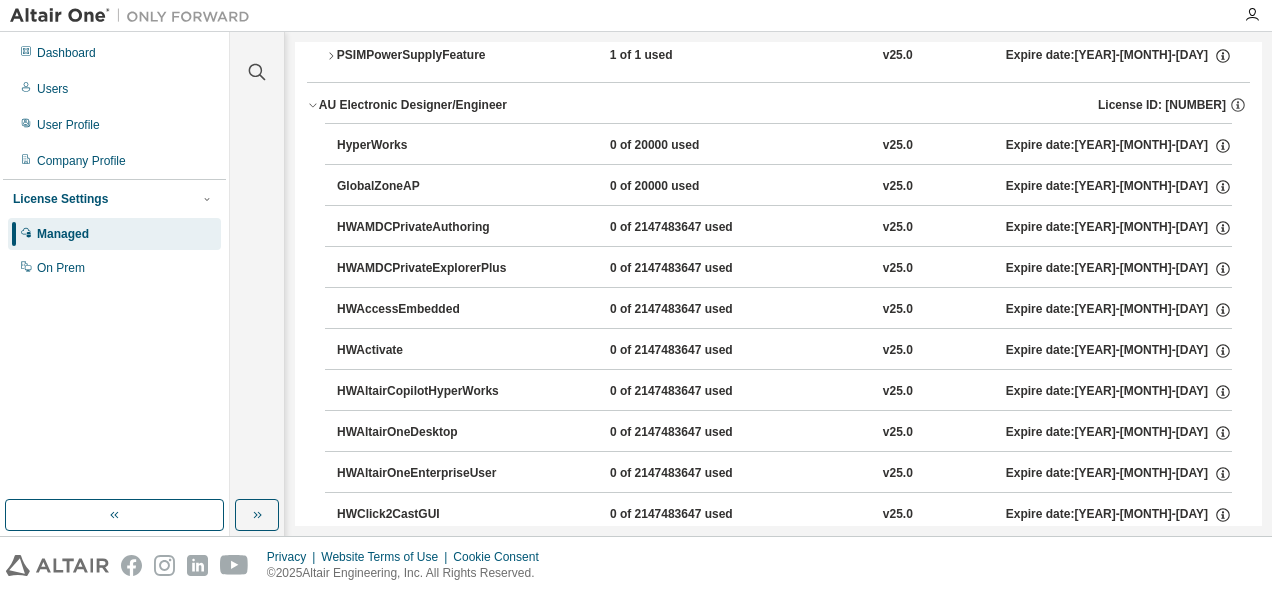 scroll, scrollTop: 0, scrollLeft: 0, axis: both 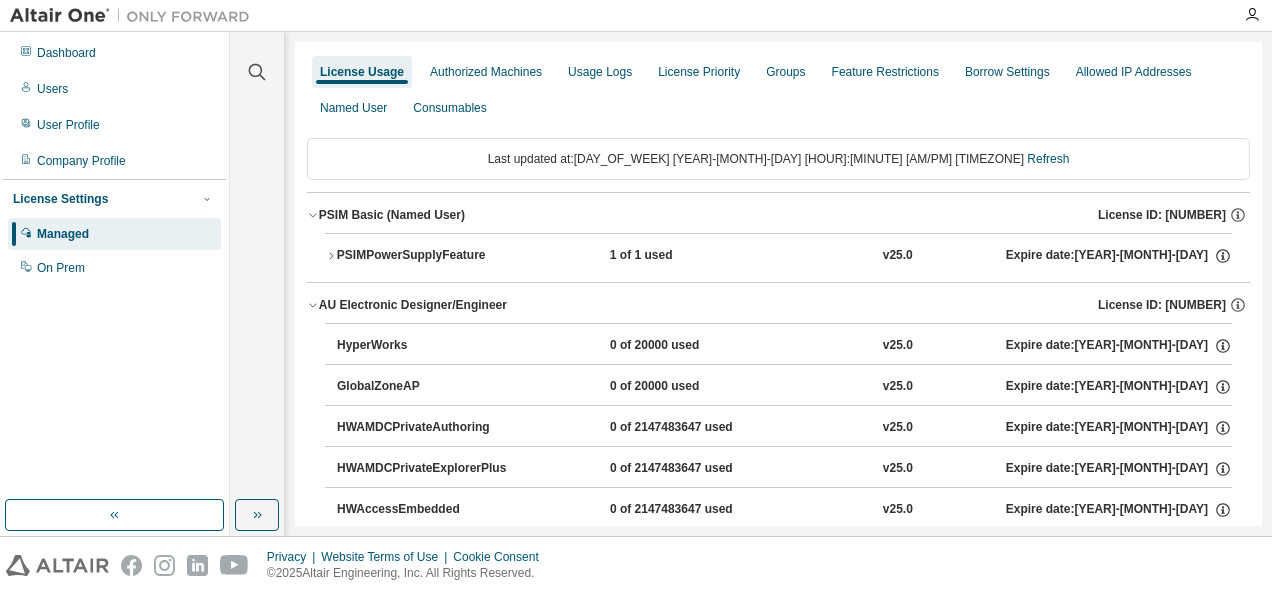 click on "AU Electronic Designer/Engineer" at bounding box center (413, 305) 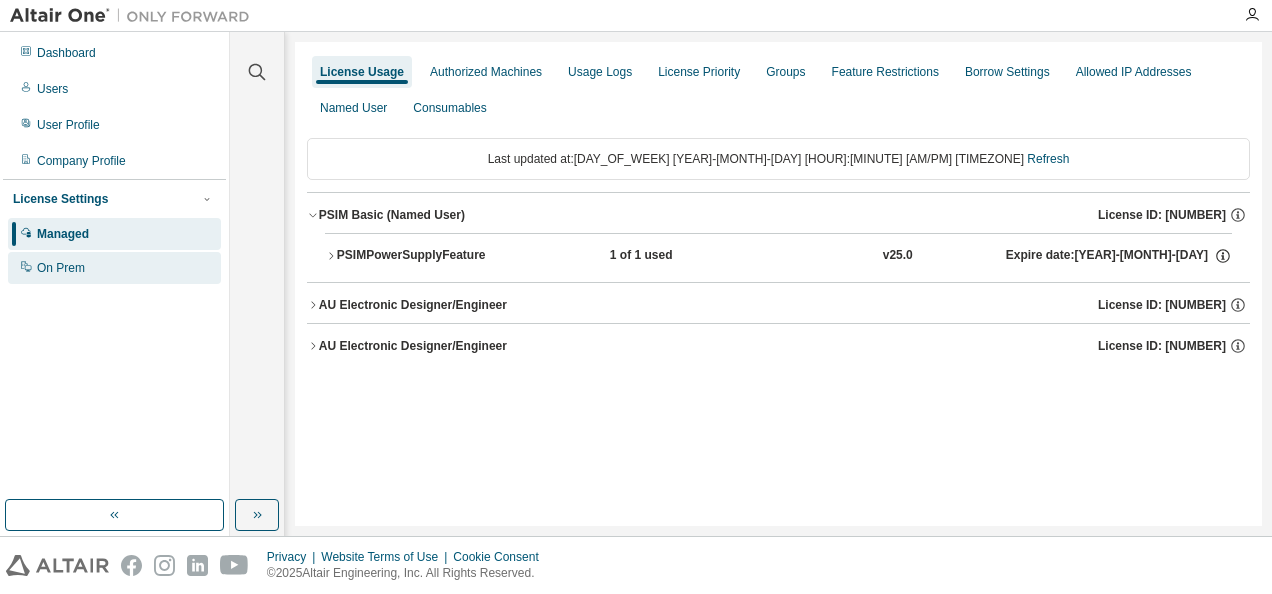 click on "On Prem" at bounding box center [61, 268] 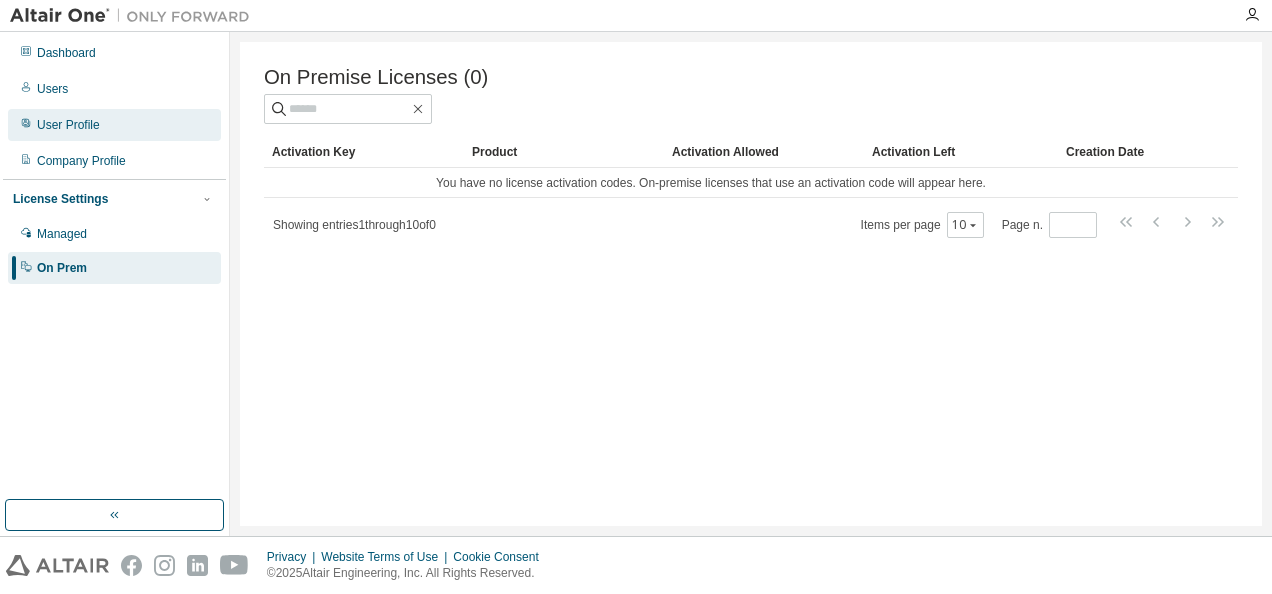 click on "User Profile" at bounding box center (114, 125) 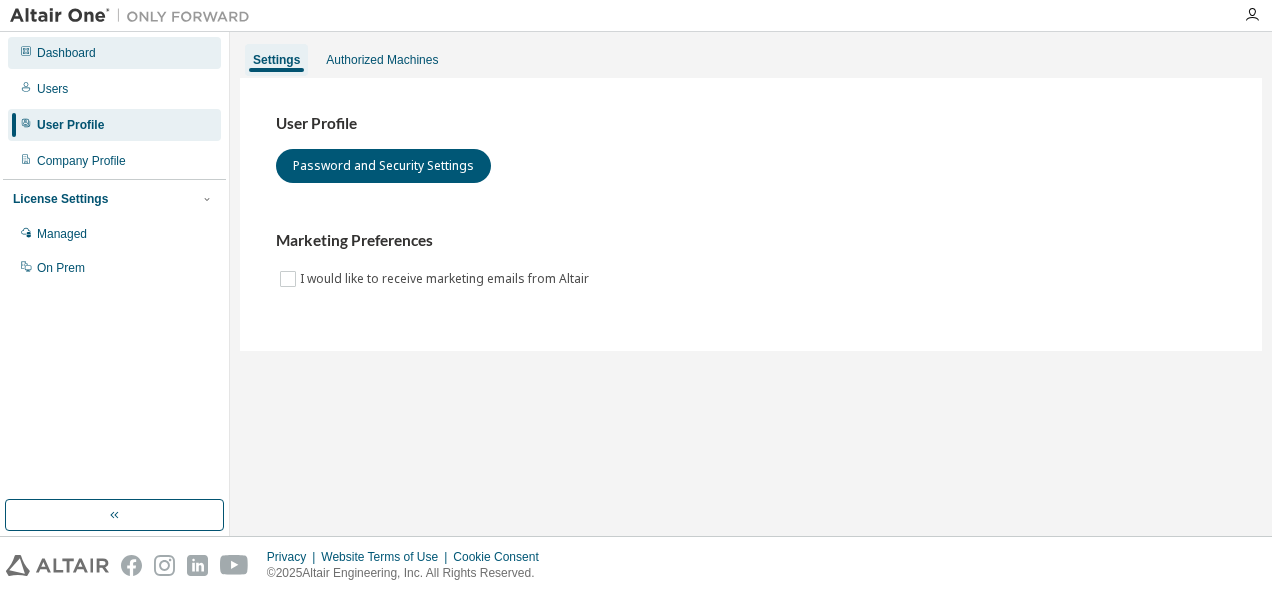 click on "Dashboard" at bounding box center (114, 53) 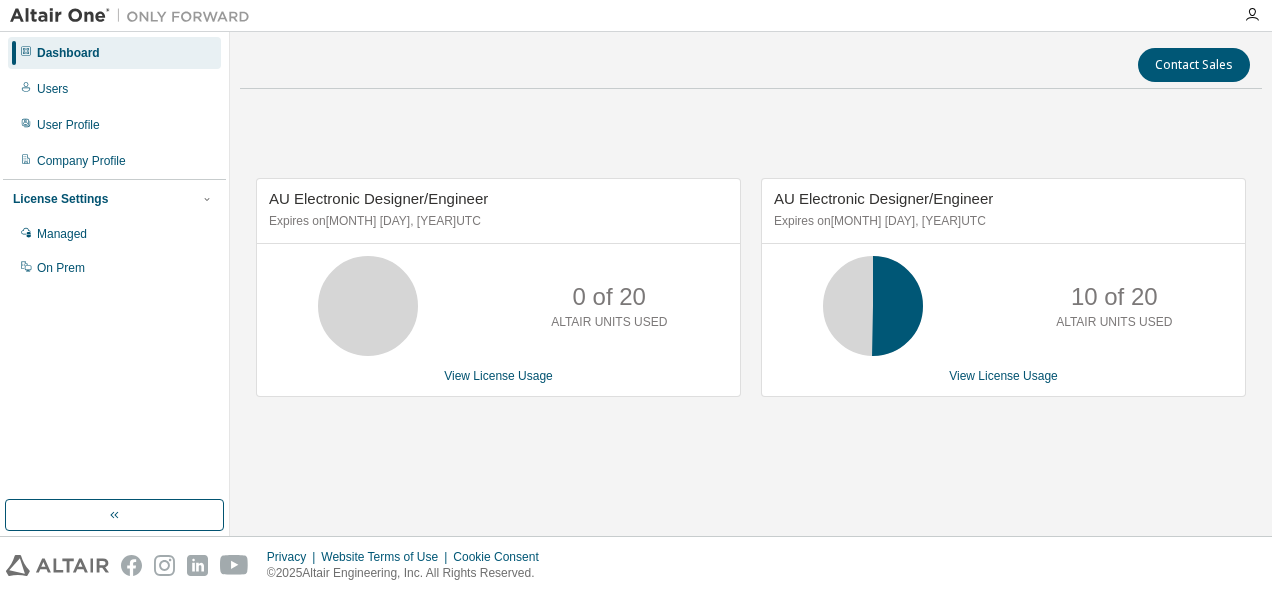 click on "AU Electronic Designer/Engineer" at bounding box center [883, 198] 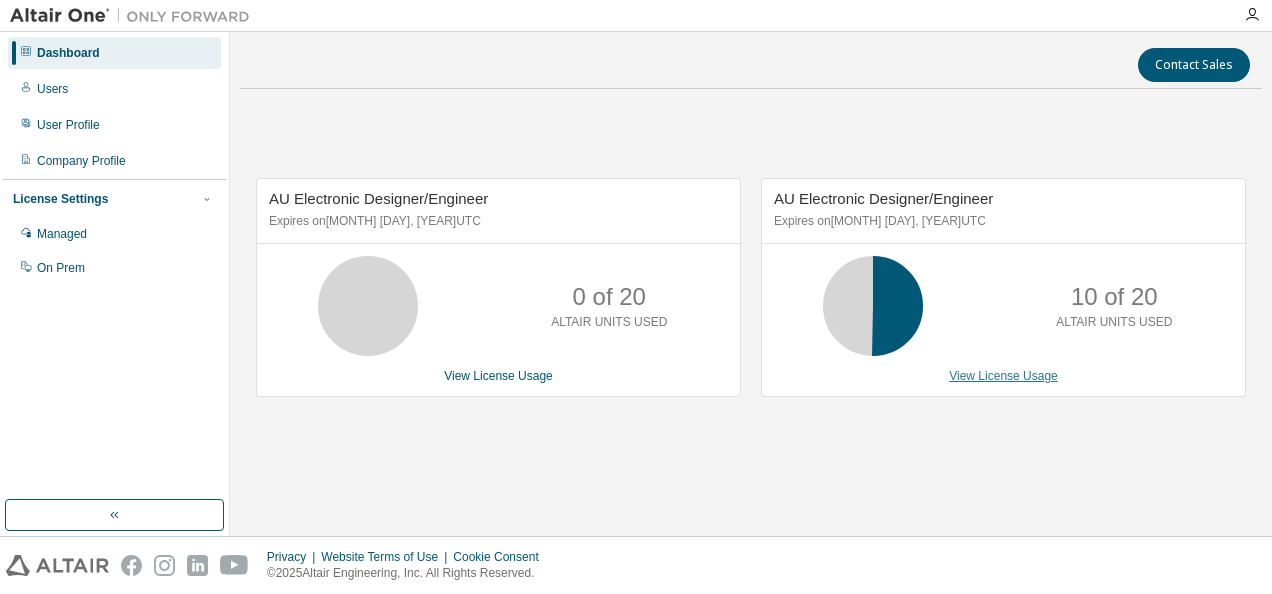 click on "View License Usage" at bounding box center (1003, 376) 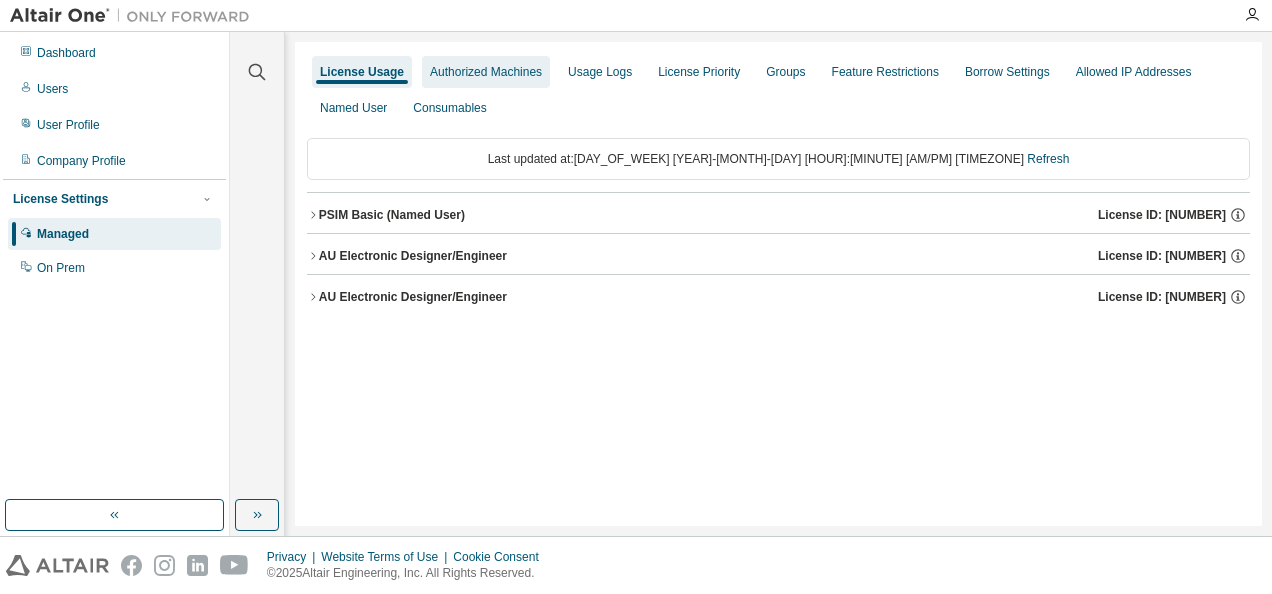 click on "Authorized Machines" at bounding box center [486, 72] 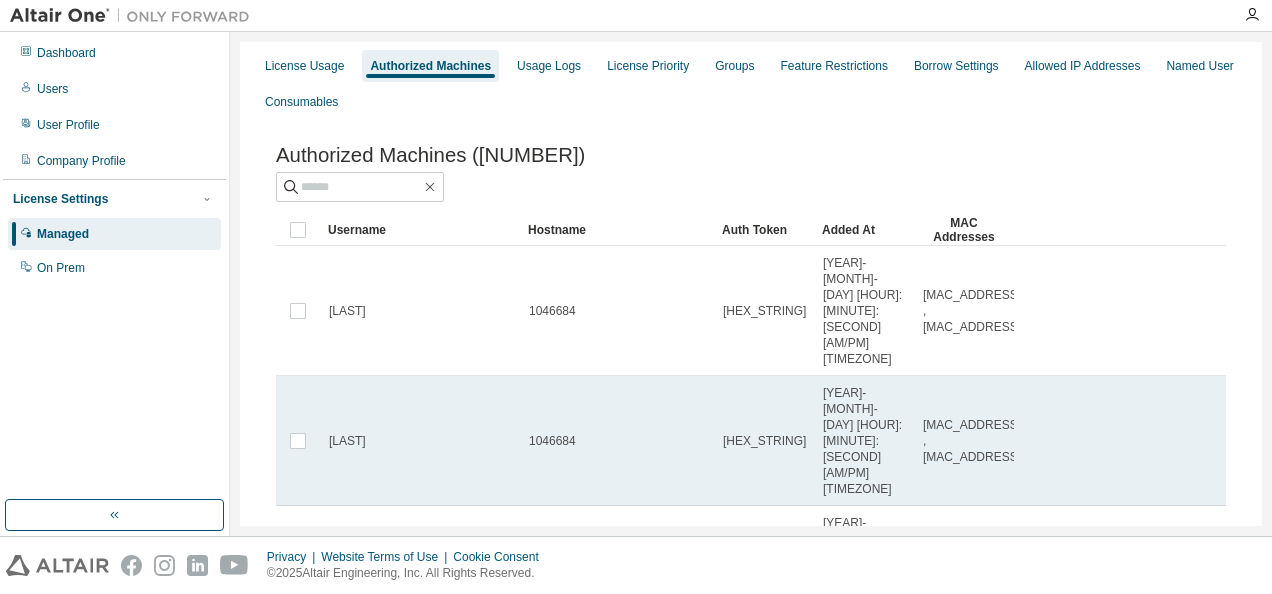 scroll, scrollTop: 0, scrollLeft: 0, axis: both 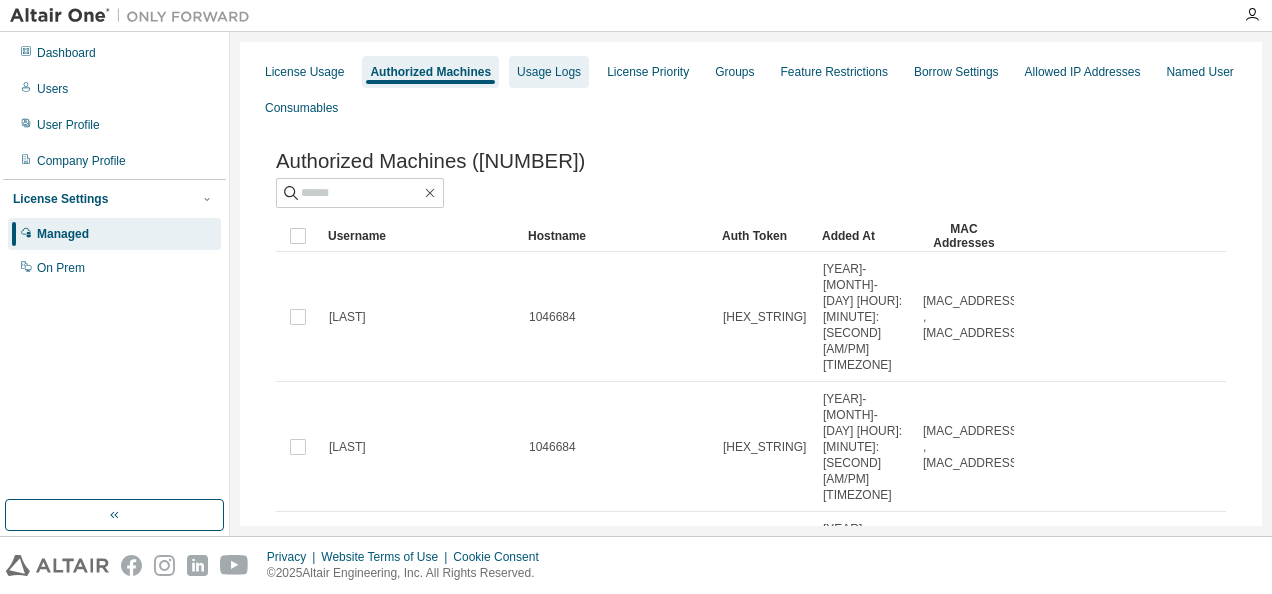 click on "Usage Logs" at bounding box center (549, 72) 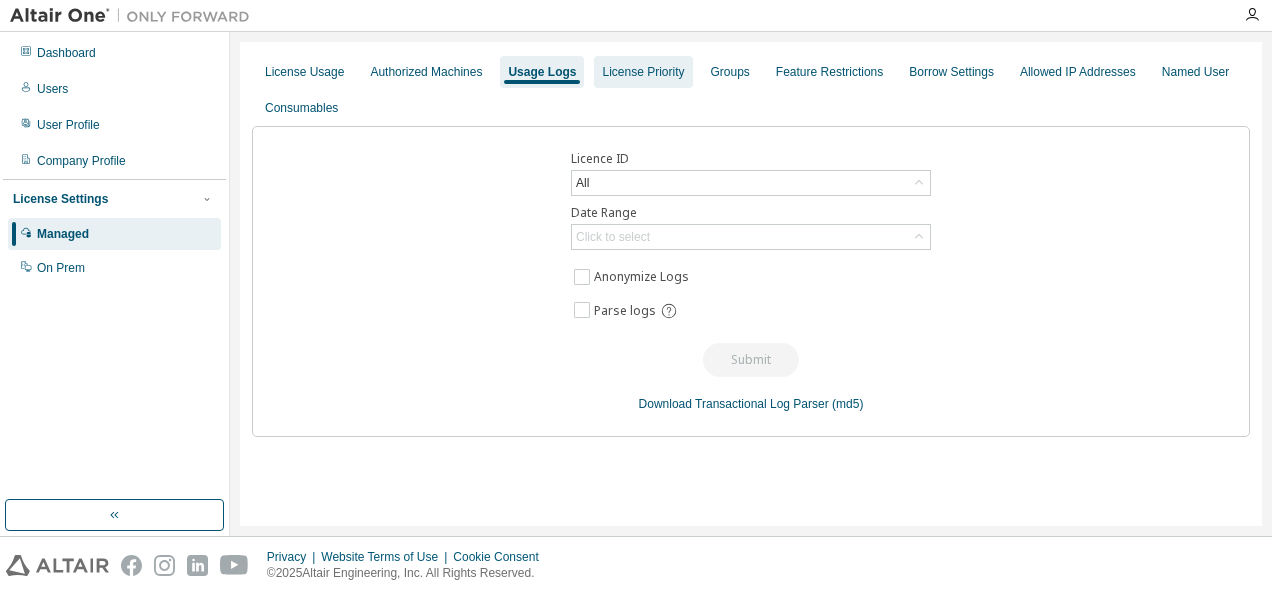 click on "License Priority" at bounding box center [643, 72] 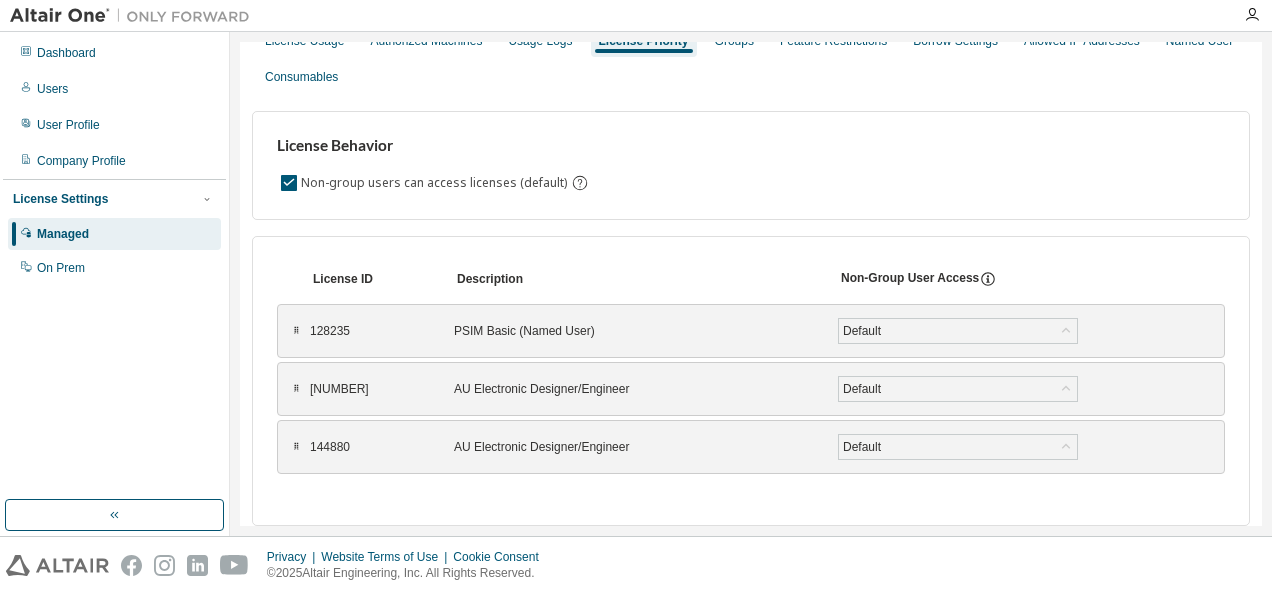 scroll, scrollTop: 0, scrollLeft: 0, axis: both 